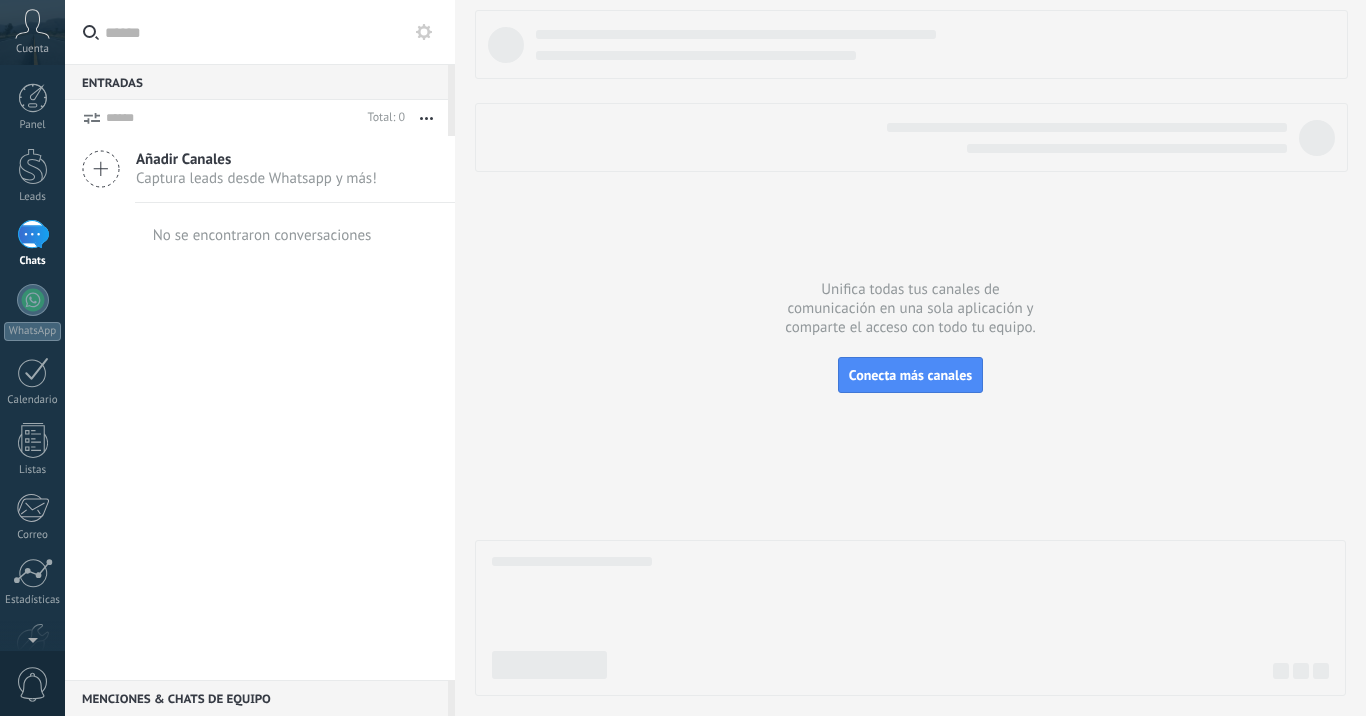 scroll, scrollTop: 0, scrollLeft: 0, axis: both 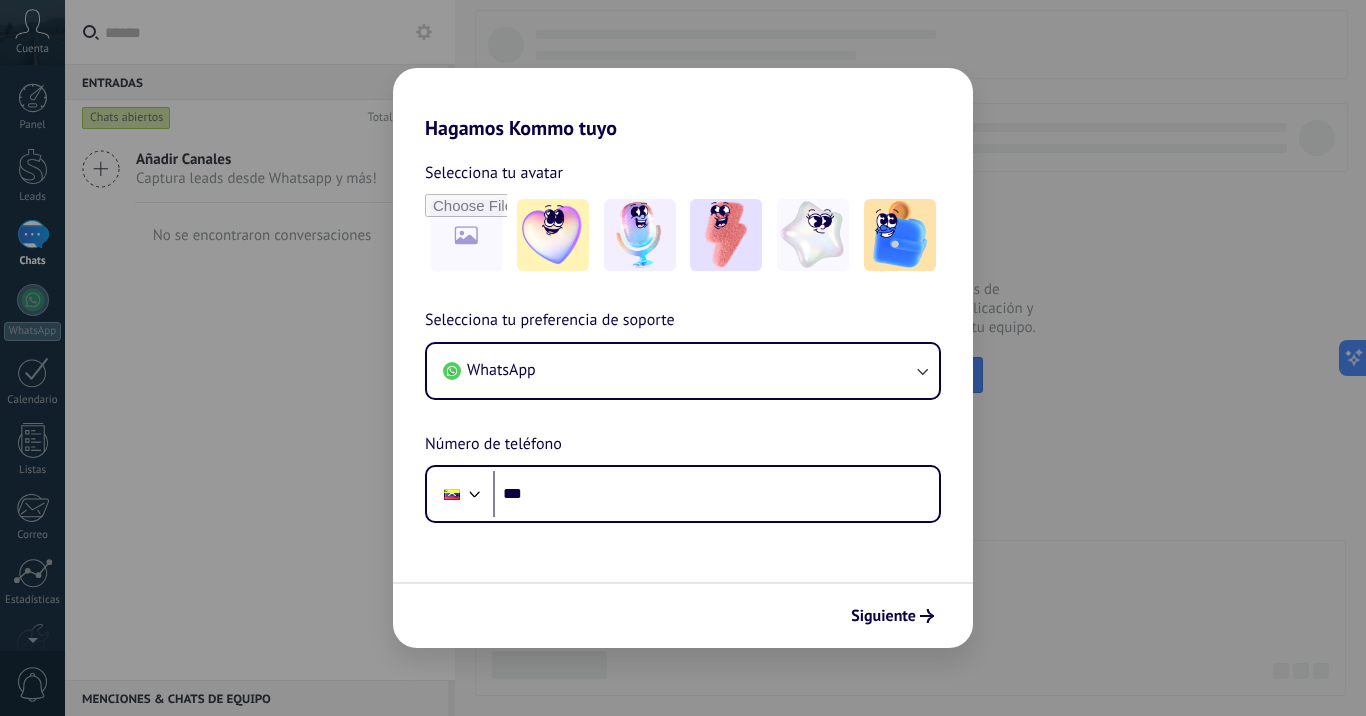 click on "Hagamos Kommo tuyo Selecciona tu avatar Selecciona tu preferencia de soporte WhatsApp Número de teléfono Phone *** Siguiente" at bounding box center [683, 358] 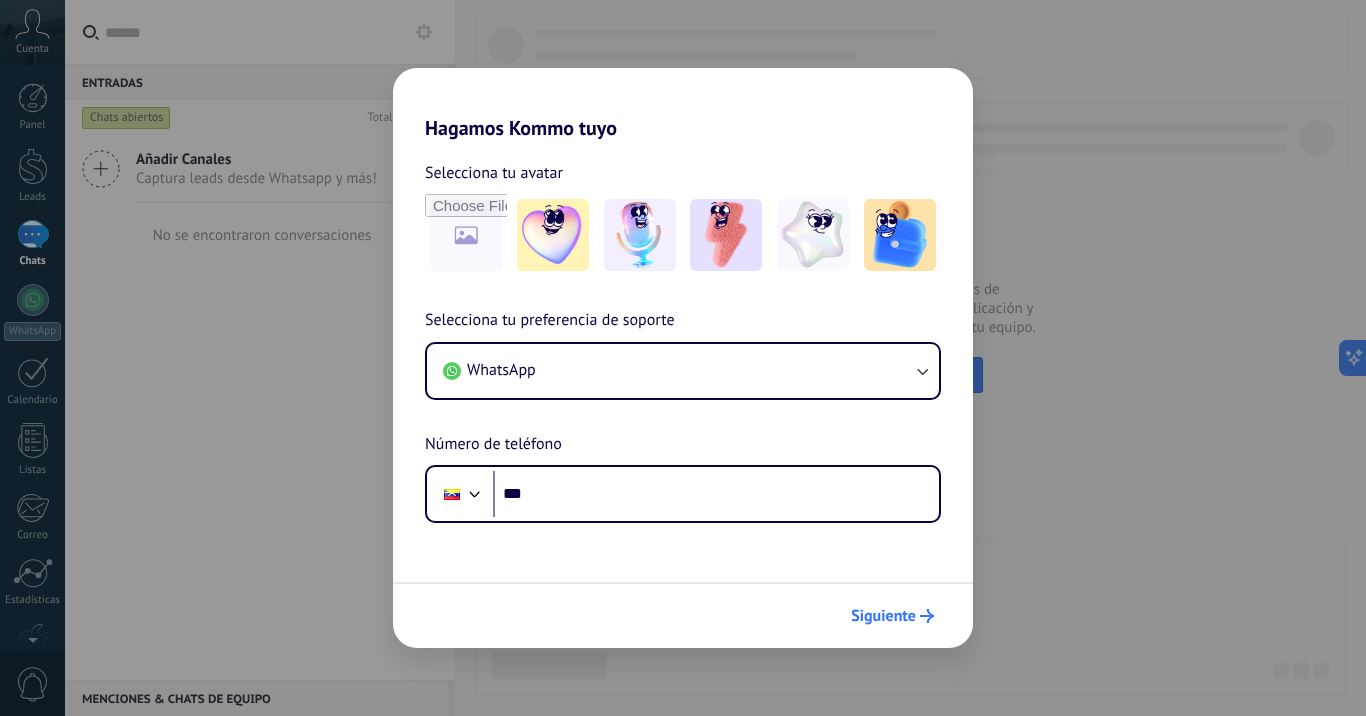 click on "Siguiente" at bounding box center (883, 616) 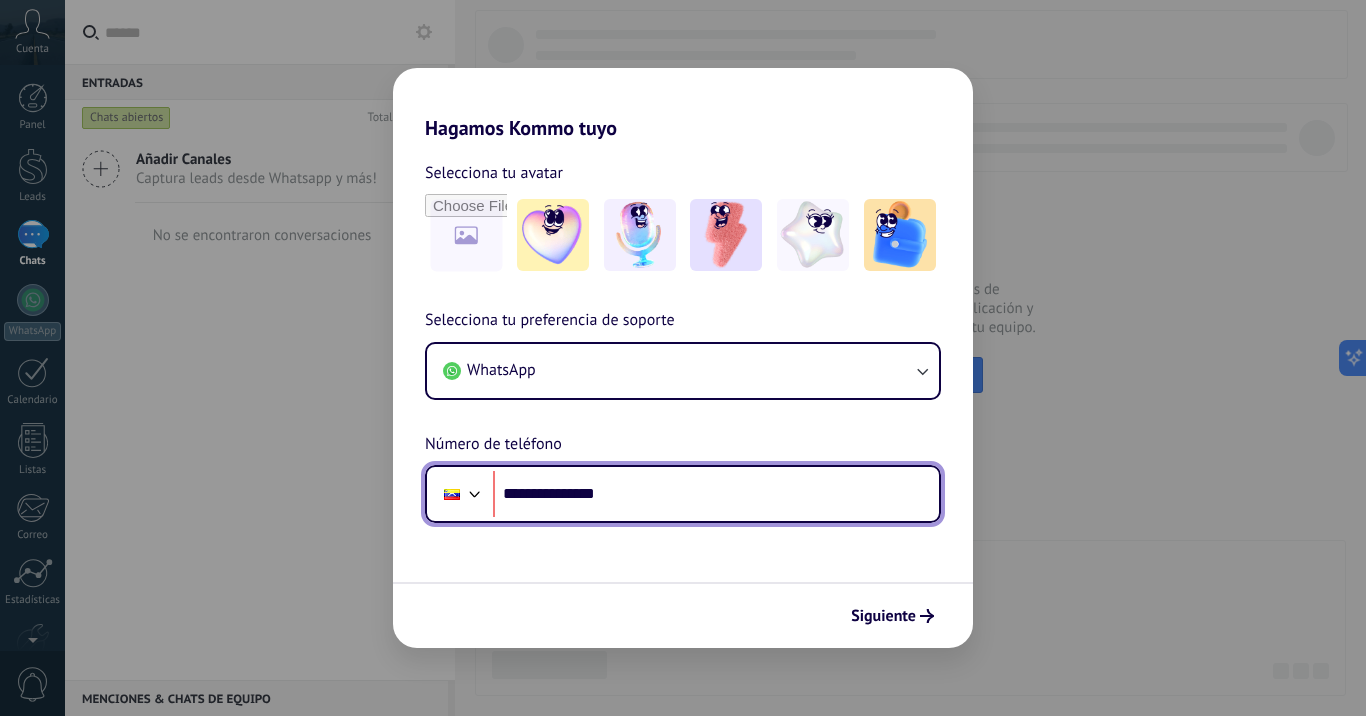 type on "**********" 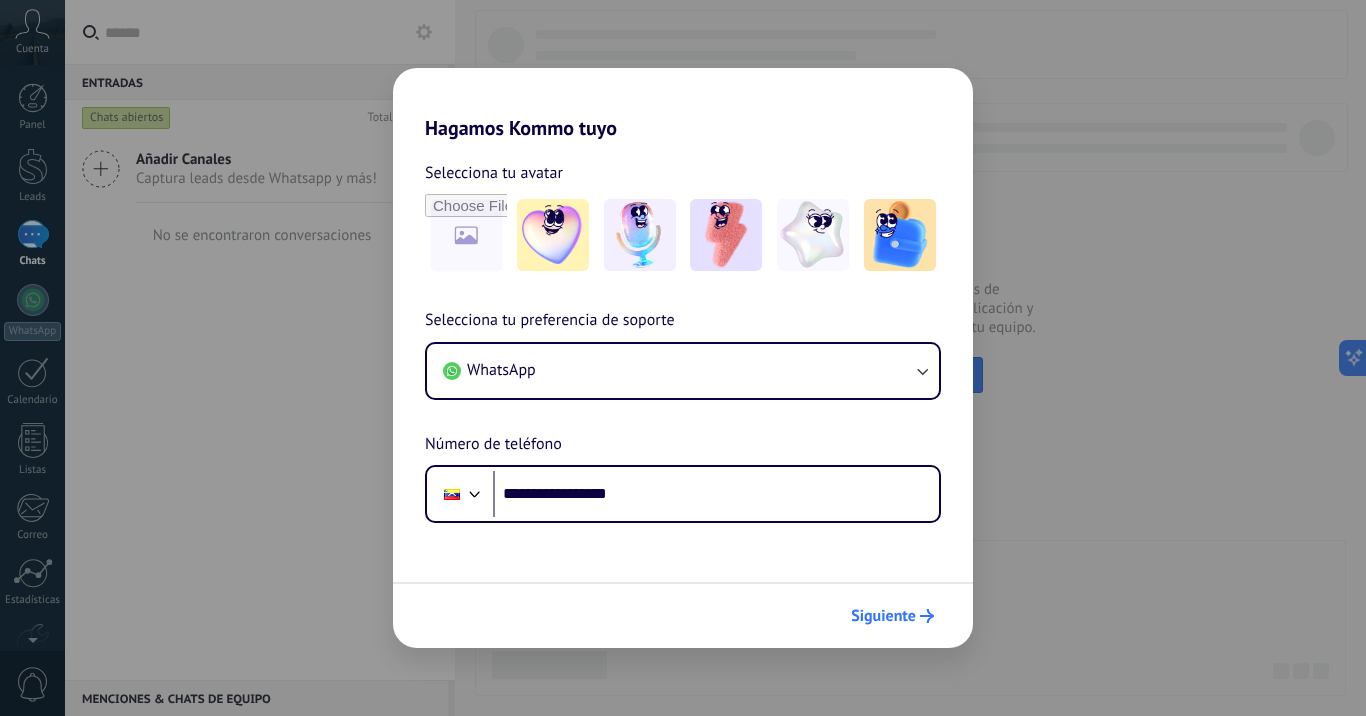click 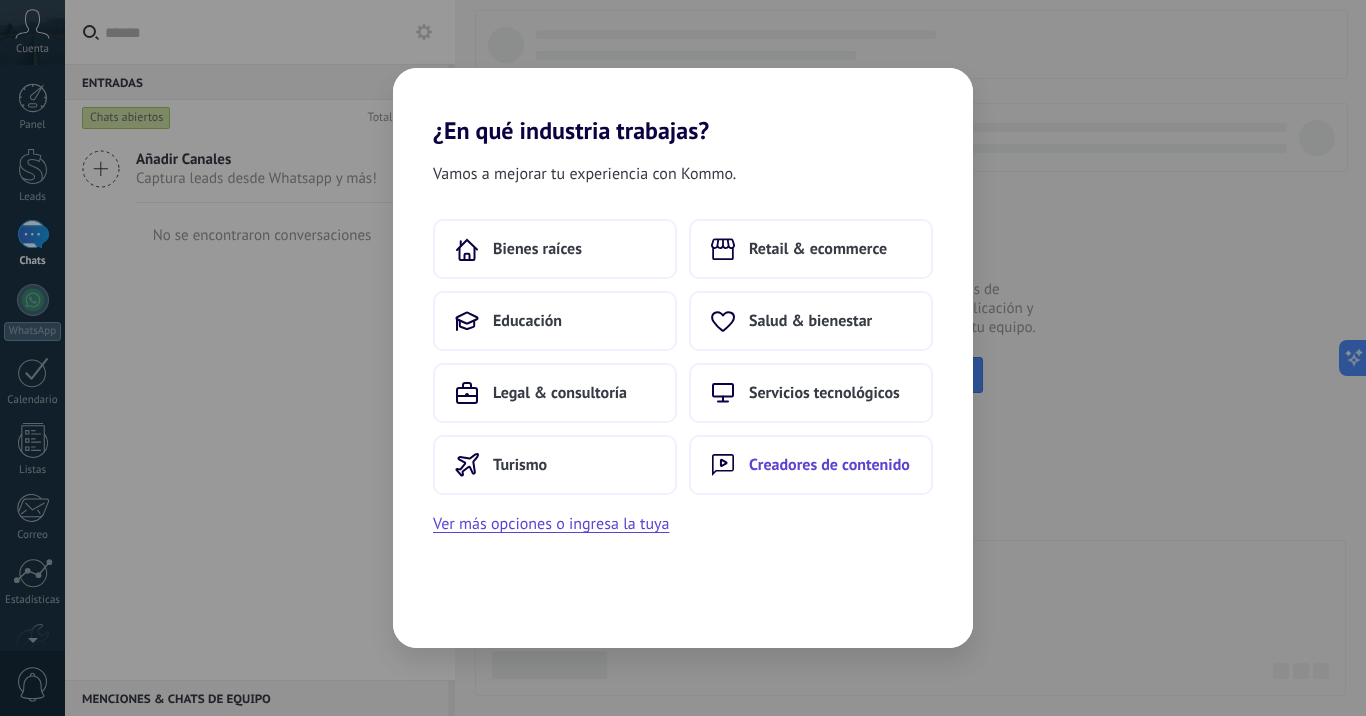 click on "Creadores de contenido" at bounding box center [829, 465] 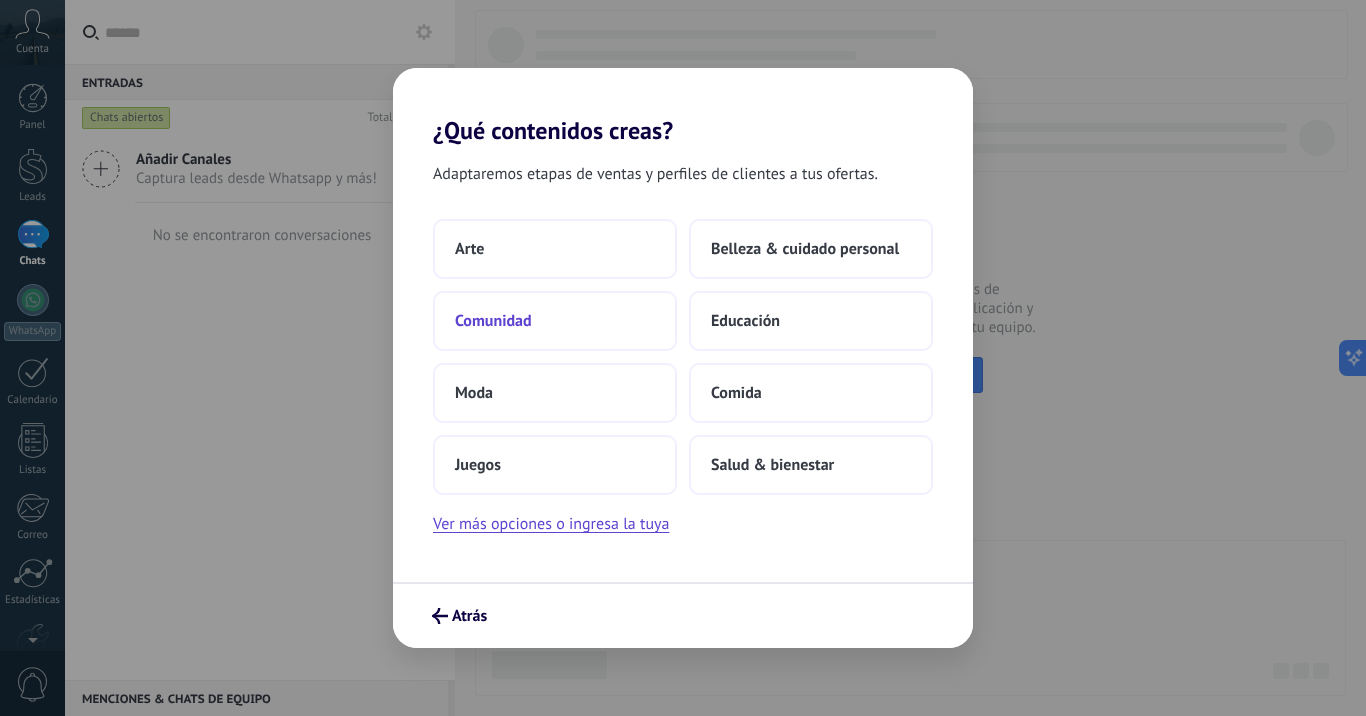 click on "Comunidad" at bounding box center (555, 321) 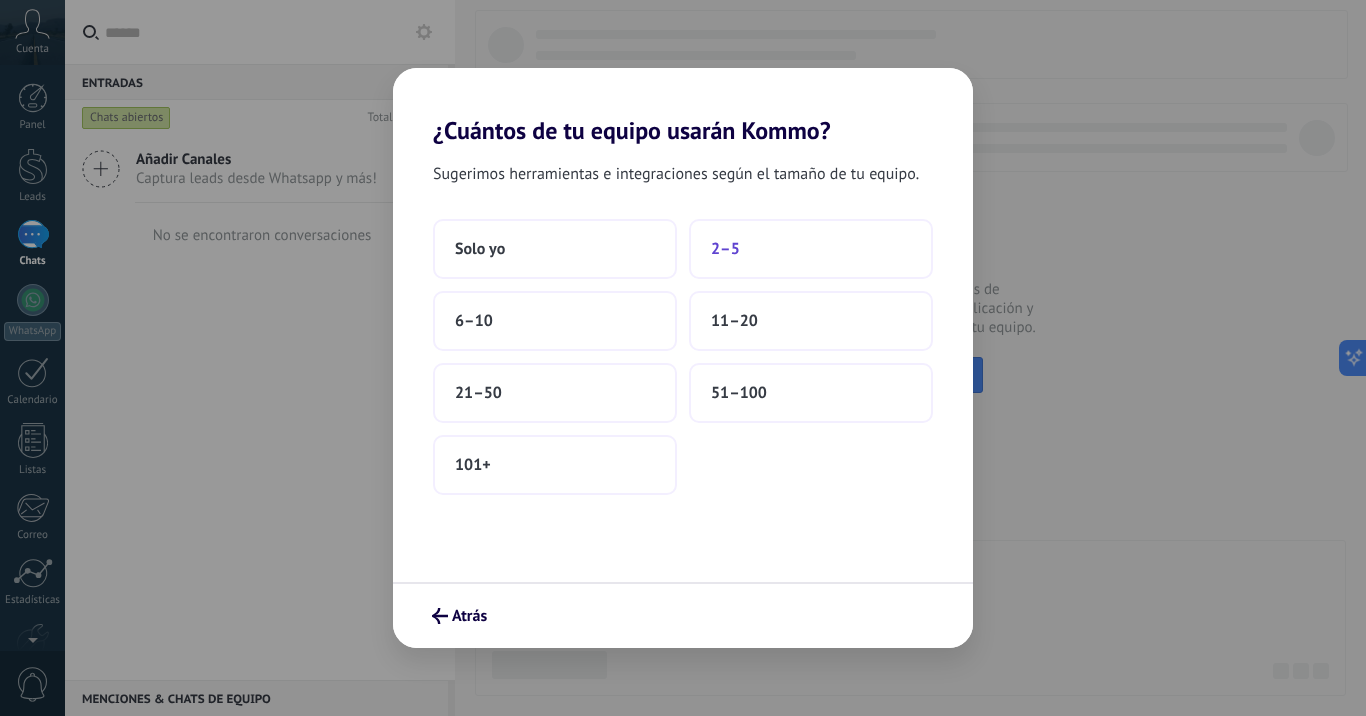 click on "2–5" at bounding box center [811, 249] 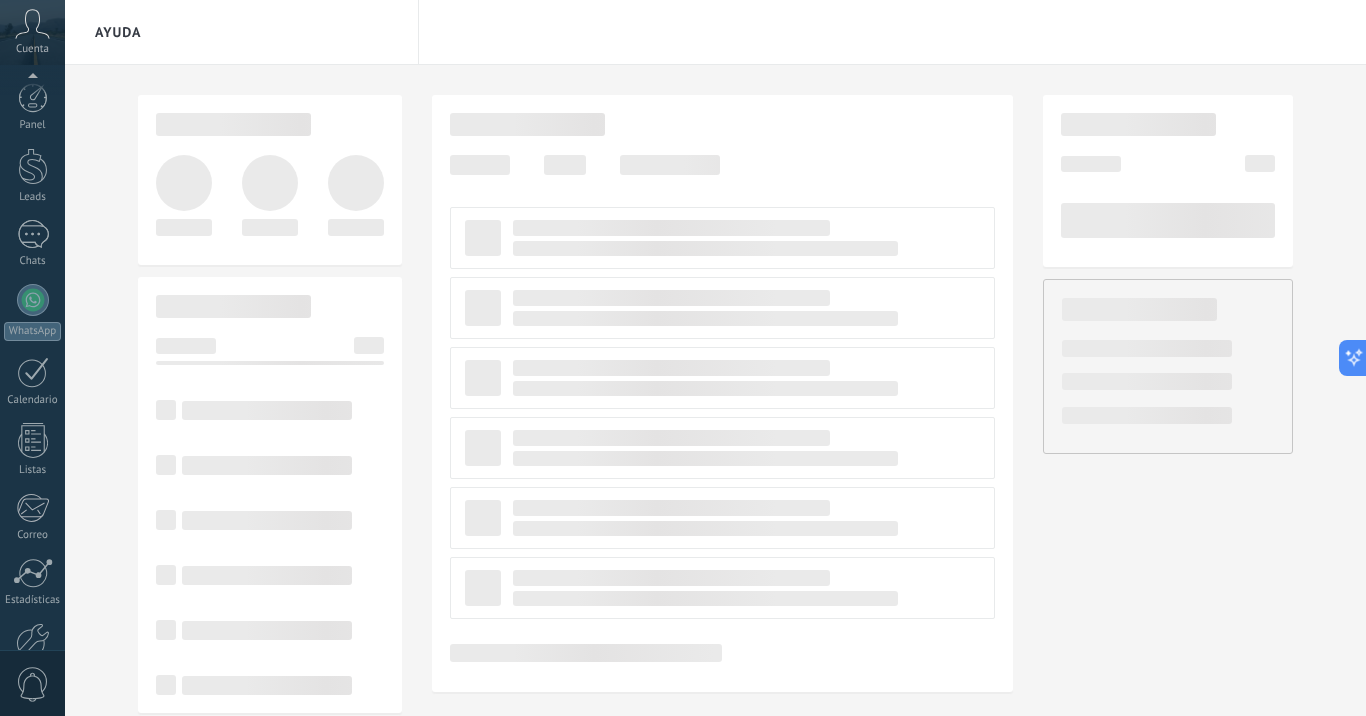 scroll, scrollTop: 116, scrollLeft: 0, axis: vertical 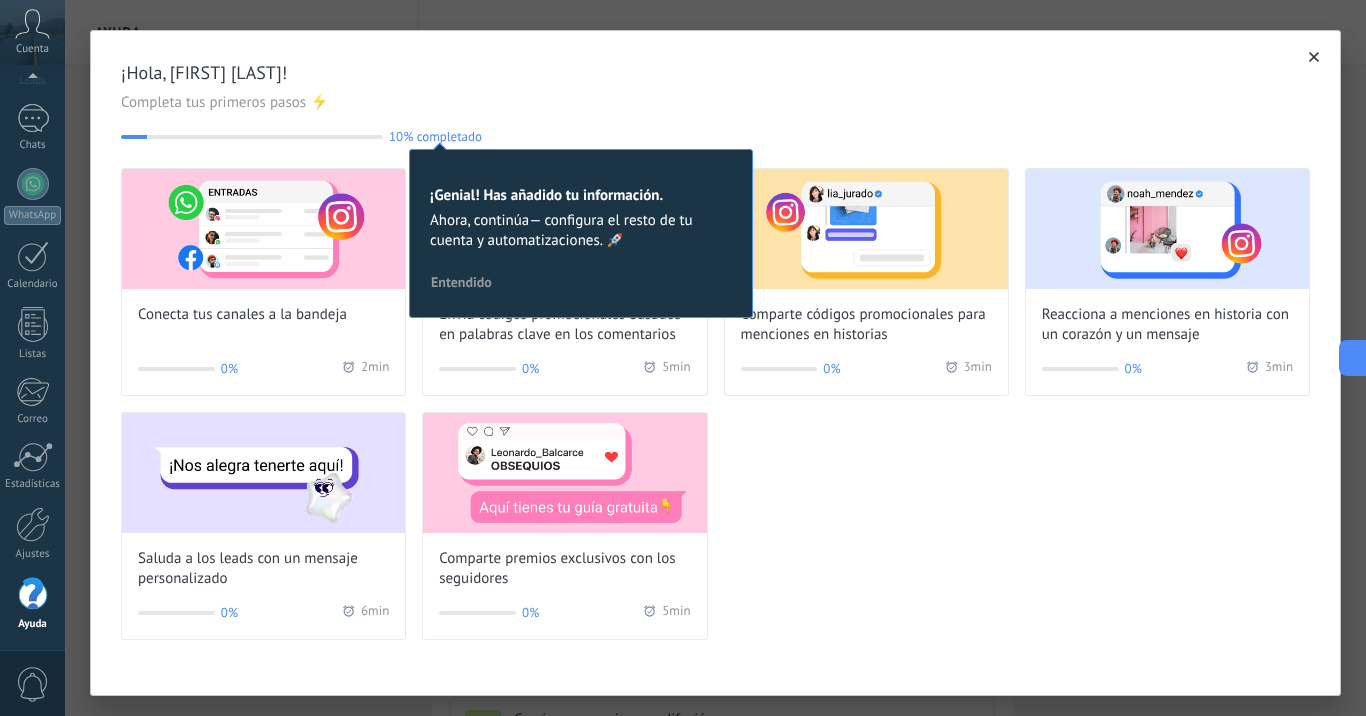 click at bounding box center (1314, 57) 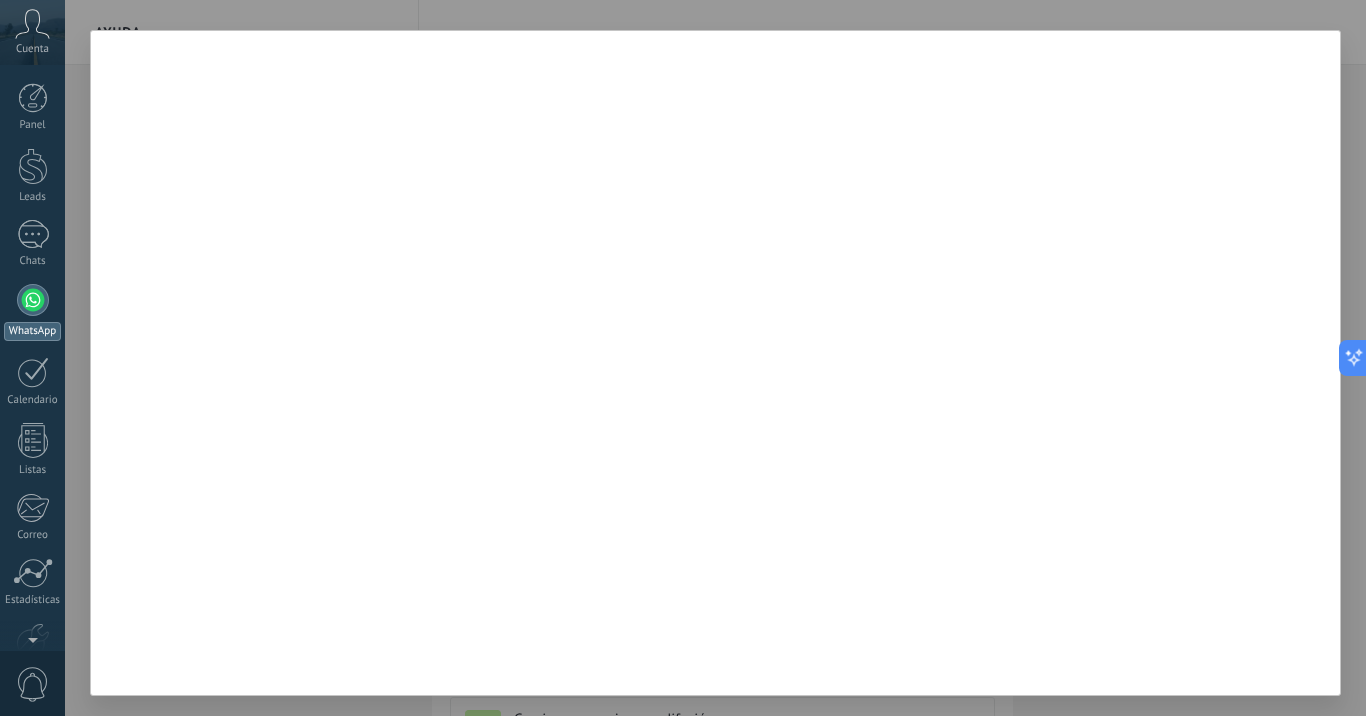 scroll, scrollTop: 0, scrollLeft: 0, axis: both 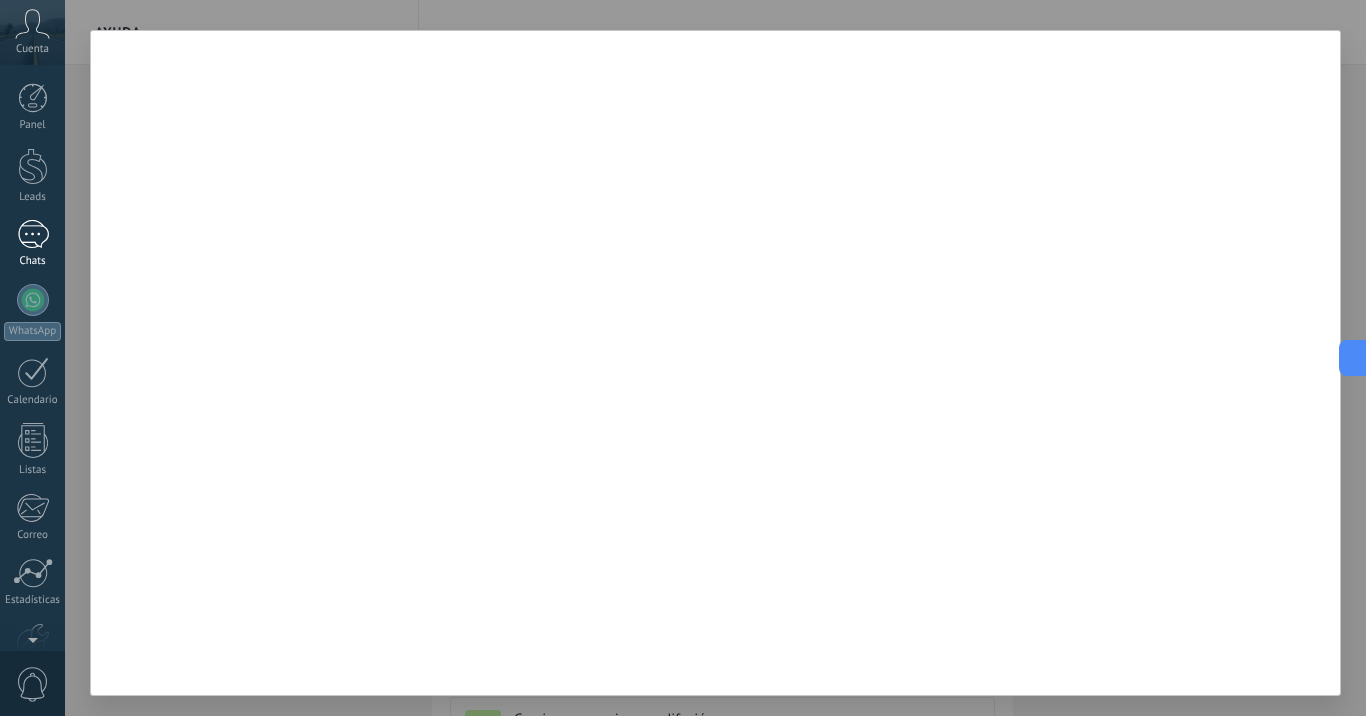 click at bounding box center [33, 234] 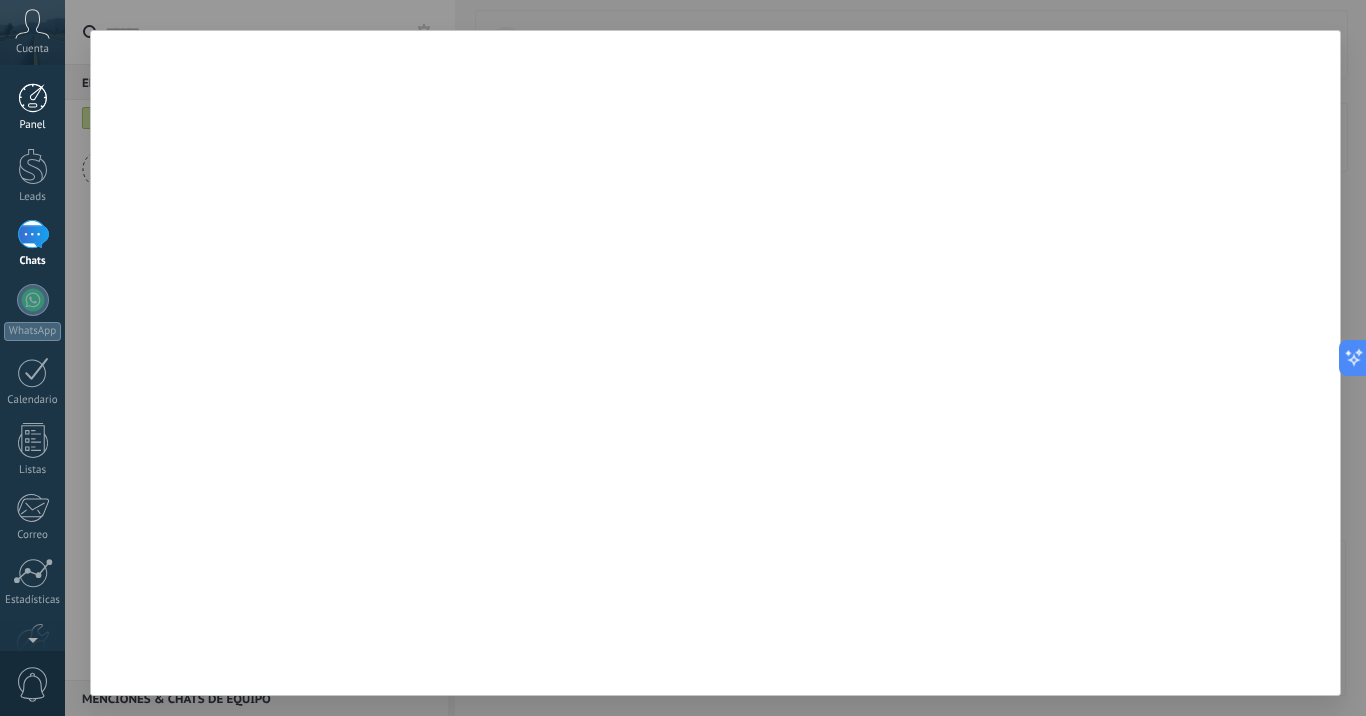 click on "Panel" at bounding box center [32, 107] 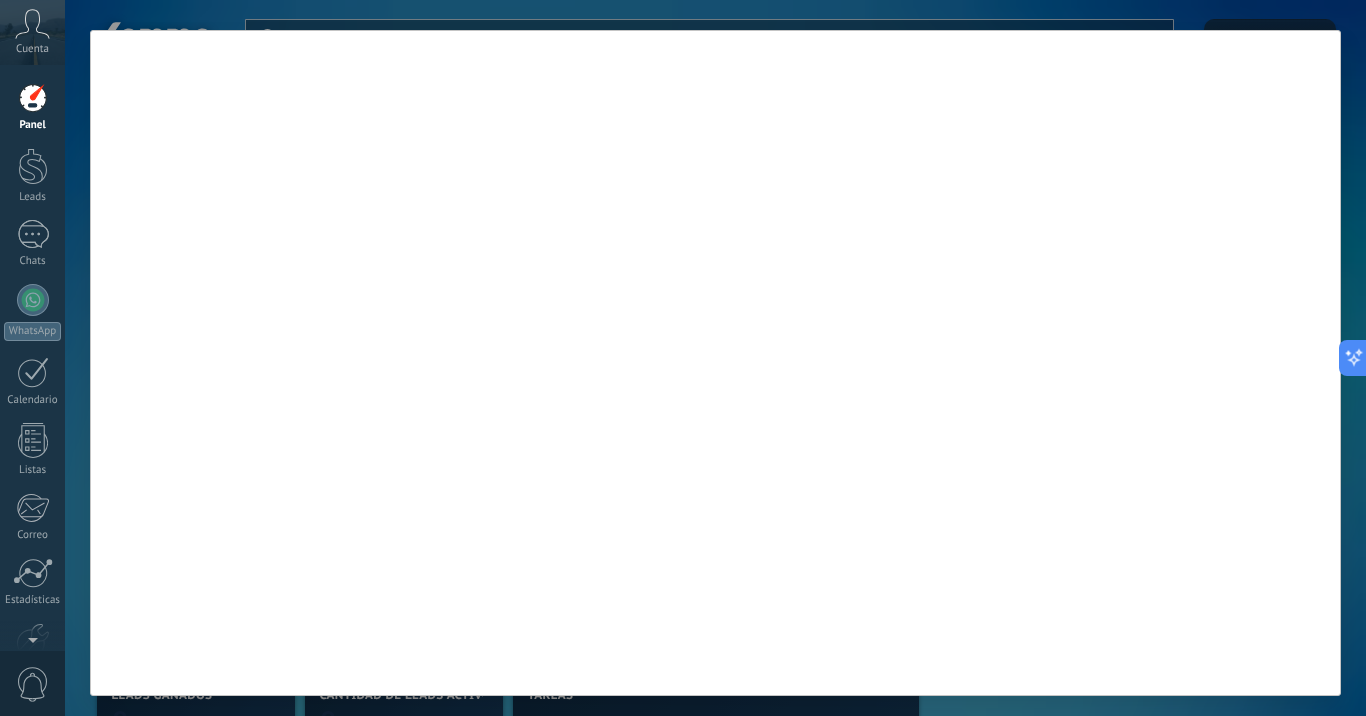 click 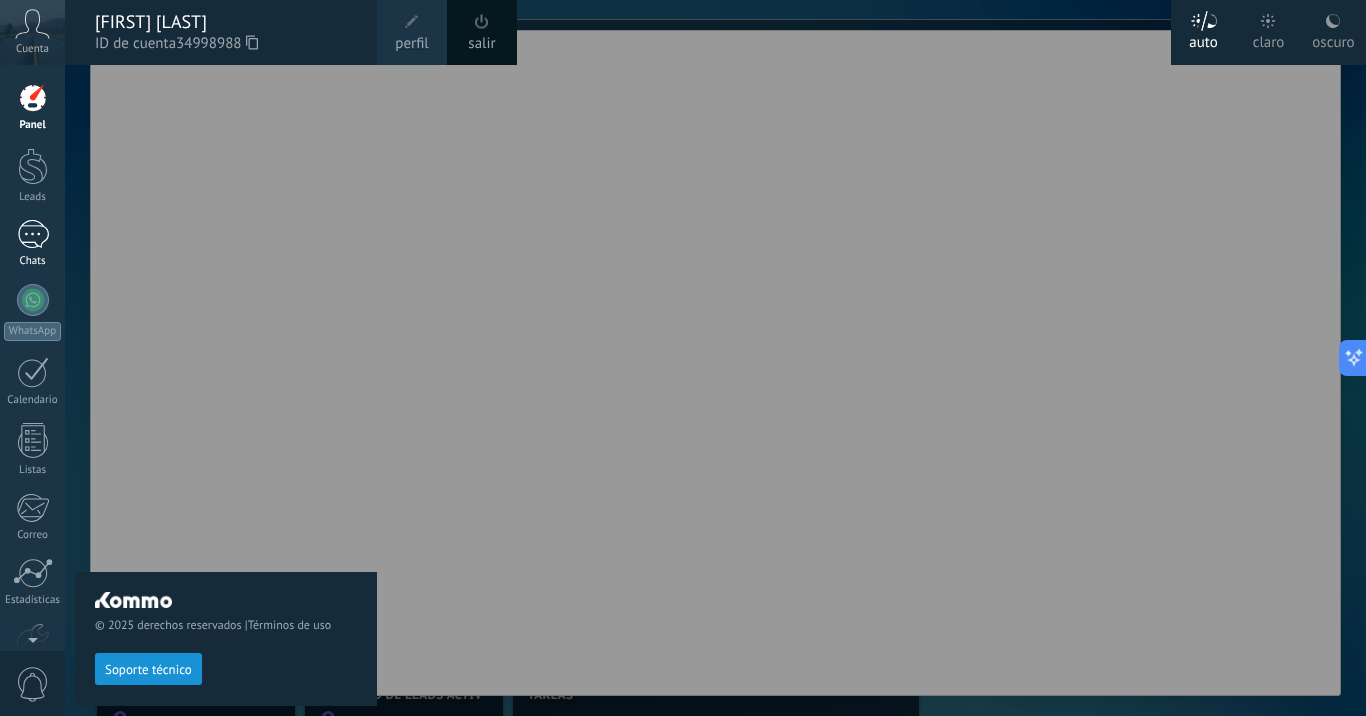 click at bounding box center [33, 166] 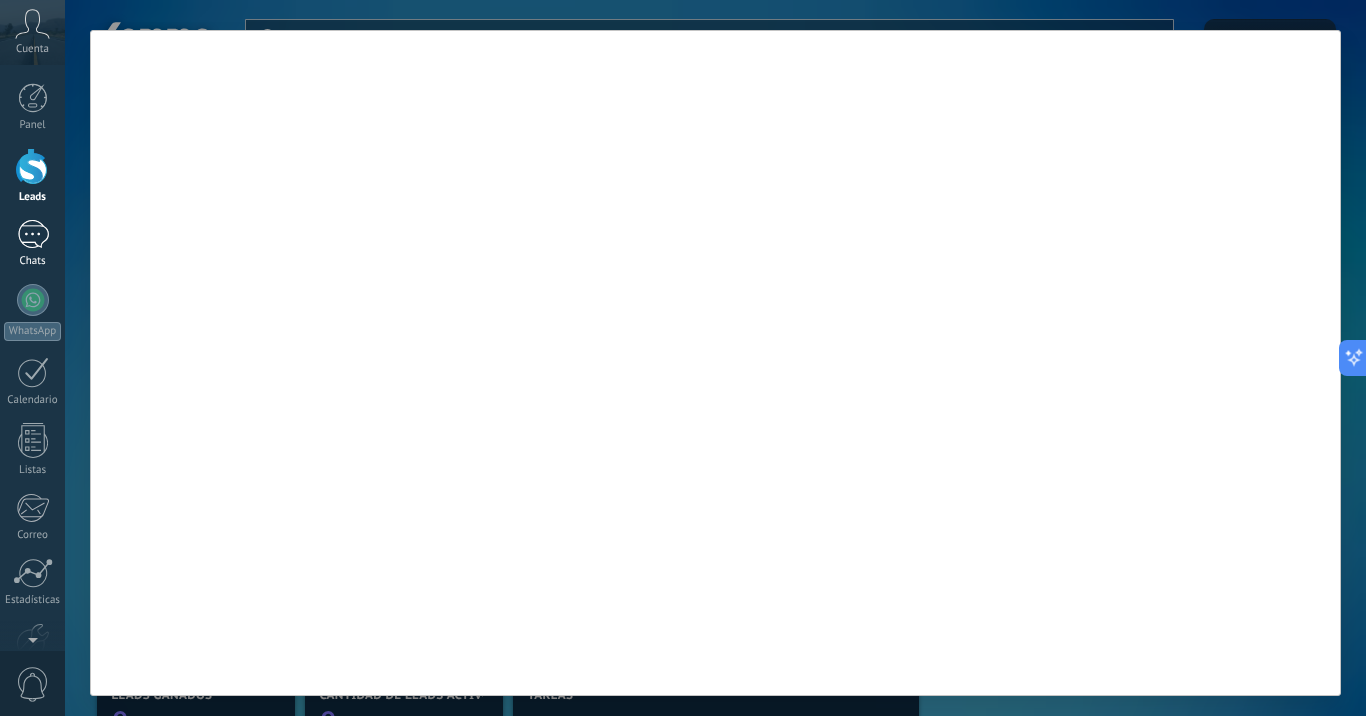 click at bounding box center (33, 234) 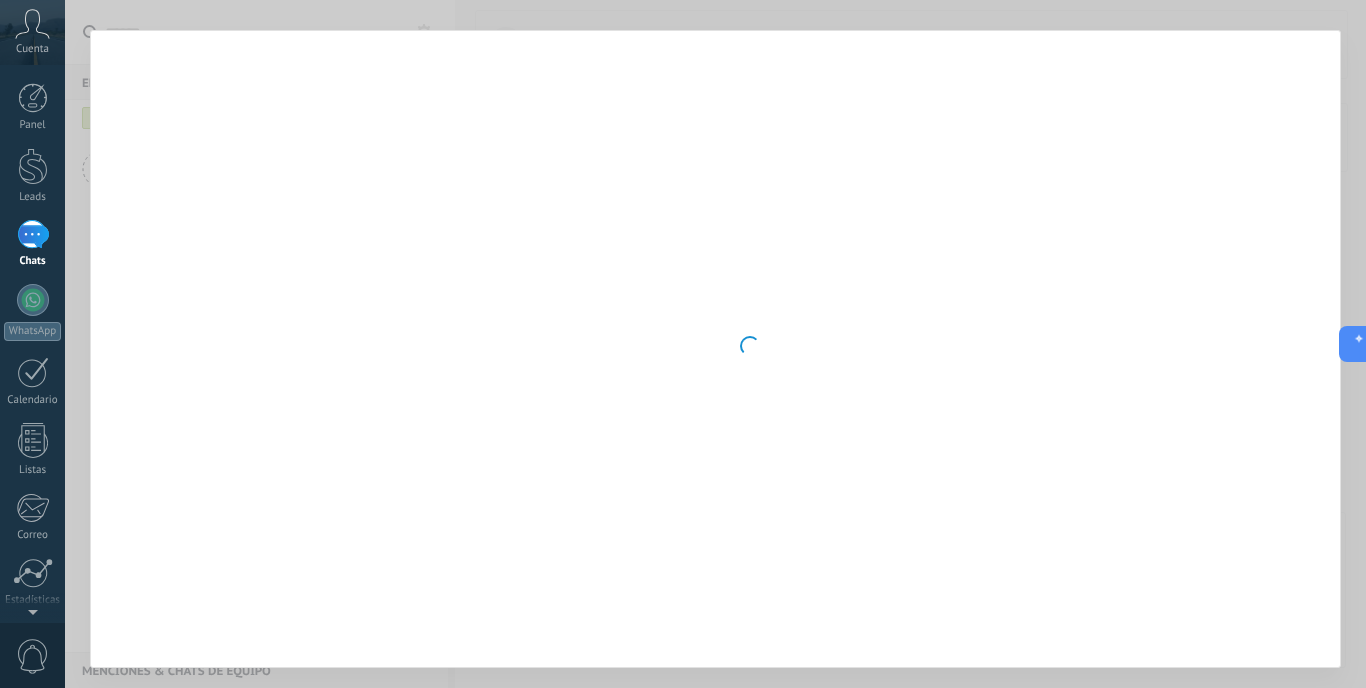 click on ".abccls-1,.abccls-2{fill-rule:evenodd}.abccls-2{fill:#fff} .abfcls-1{fill:none}.abfcls-2{fill:#fff} .abncls-1{isolation:isolate}.abncls-2{opacity:.06}.abncls-2,.abncls-3,.abncls-6{mix-blend-mode:multiply}.abncls-3{opacity:.15}.abncls-4,.abncls-8{fill:#fff}.abncls-5{fill:url(#abnlinear-gradient)}.abncls-6{opacity:.04}.abncls-7{fill:url(#abnlinear-gradient-2)}.abncls-8{fill-rule:evenodd} .abqst0{fill:#ffa200} .abwcls-1{fill:#252525} .cls-1{isolation:isolate} .acicls-1{fill:none} .aclcls-1{fill:#232323} .acnst0{display:none} .addcls-1,.addcls-2{fill:none;stroke-miterlimit:10}.addcls-1{stroke:#dfe0e5}.addcls-2{stroke:#a1a7ab} .adecls-1,.adecls-2{fill:none;stroke-miterlimit:10}.adecls-1{stroke:#dfe0e5}.adecls-2{stroke:#a1a7ab} .adqcls-1{fill:#8591a5;fill-rule:evenodd} .aeccls-1{fill:#5c9f37} .aeecls-1{fill:#f86161} .aejcls-1{fill:#8591a5;fill-rule:evenodd} .aekcls-1{fill-rule:evenodd} .aelcls-1{fill-rule:evenodd;fill:currentColor} .aemcls-1{fill-rule:evenodd;fill:currentColor} .aencls-2{fill:#f86161;opacity:.3}" at bounding box center [683, 344] 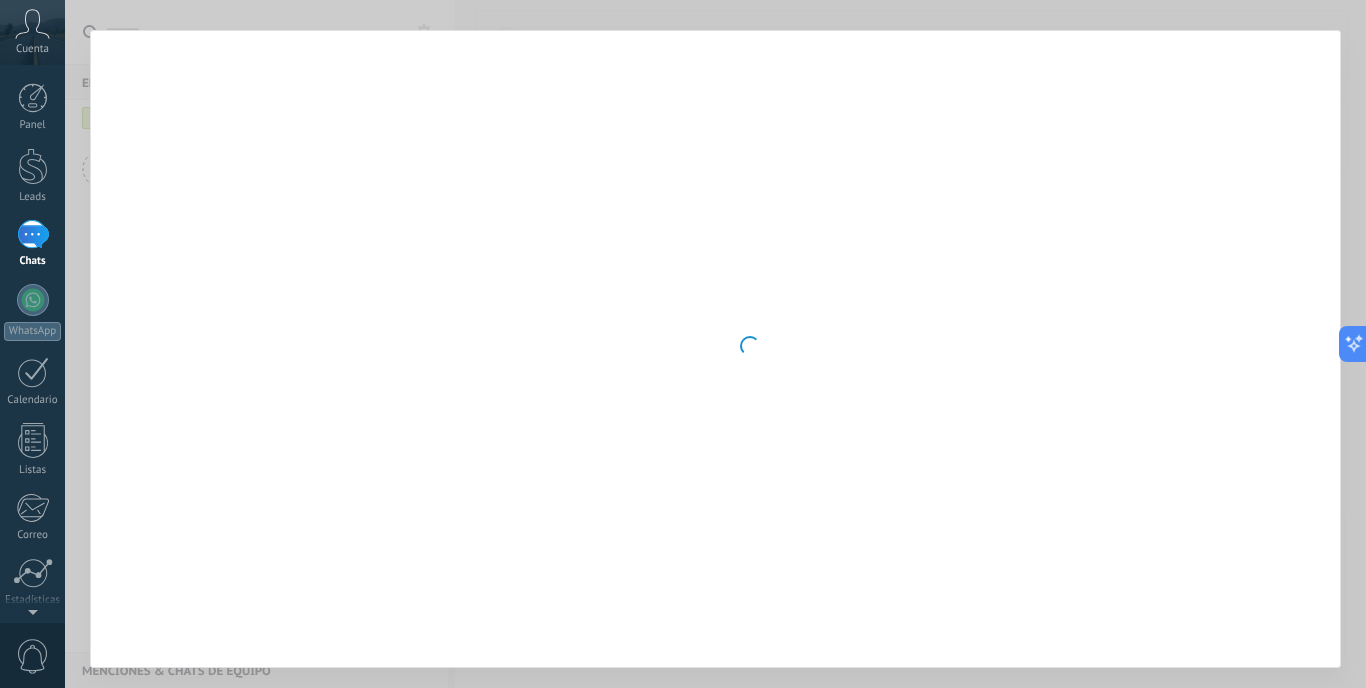 click on ".abccls-1,.abccls-2{fill-rule:evenodd}.abccls-2{fill:#fff} .abfcls-1{fill:none}.abfcls-2{fill:#fff} .abncls-1{isolation:isolate}.abncls-2{opacity:.06}.abncls-2,.abncls-3,.abncls-6{mix-blend-mode:multiply}.abncls-3{opacity:.15}.abncls-4,.abncls-8{fill:#fff}.abncls-5{fill:url(#abnlinear-gradient)}.abncls-6{opacity:.04}.abncls-7{fill:url(#abnlinear-gradient-2)}.abncls-8{fill-rule:evenodd} .abqst0{fill:#ffa200} .abwcls-1{fill:#252525} .cls-1{isolation:isolate} .acicls-1{fill:none} .aclcls-1{fill:#232323} .acnst0{display:none} .addcls-1,.addcls-2{fill:none;stroke-miterlimit:10}.addcls-1{stroke:#dfe0e5}.addcls-2{stroke:#a1a7ab} .adecls-1,.adecls-2{fill:none;stroke-miterlimit:10}.adecls-1{stroke:#dfe0e5}.adecls-2{stroke:#a1a7ab} .adqcls-1{fill:#8591a5;fill-rule:evenodd} .aeccls-1{fill:#5c9f37} .aeecls-1{fill:#f86161} .aejcls-1{fill:#8591a5;fill-rule:evenodd} .aekcls-1{fill-rule:evenodd} .aelcls-1{fill-rule:evenodd;fill:currentColor} .aemcls-1{fill-rule:evenodd;fill:currentColor} .aencls-2{fill:#f86161;opacity:.3}" at bounding box center (683, 344) 